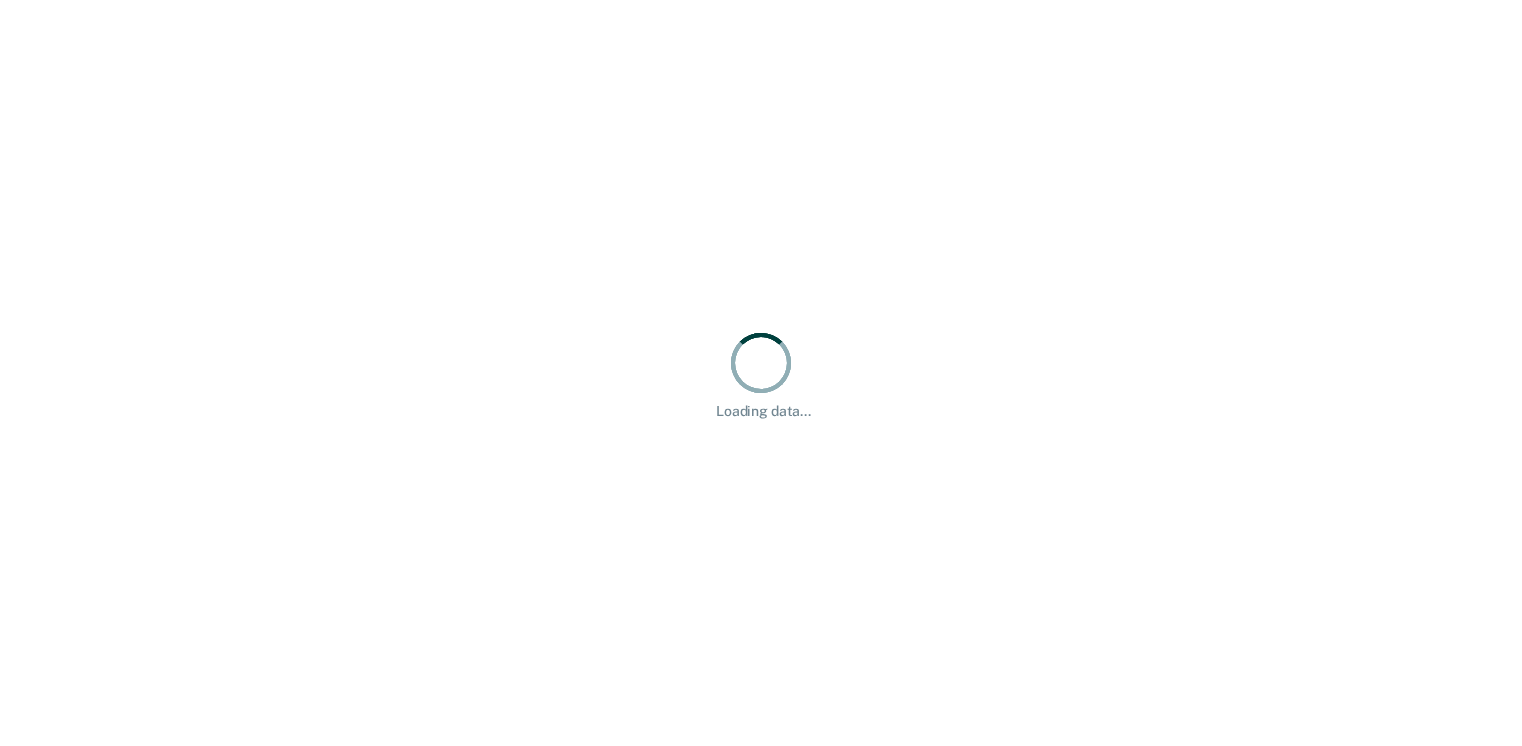 scroll, scrollTop: 0, scrollLeft: 0, axis: both 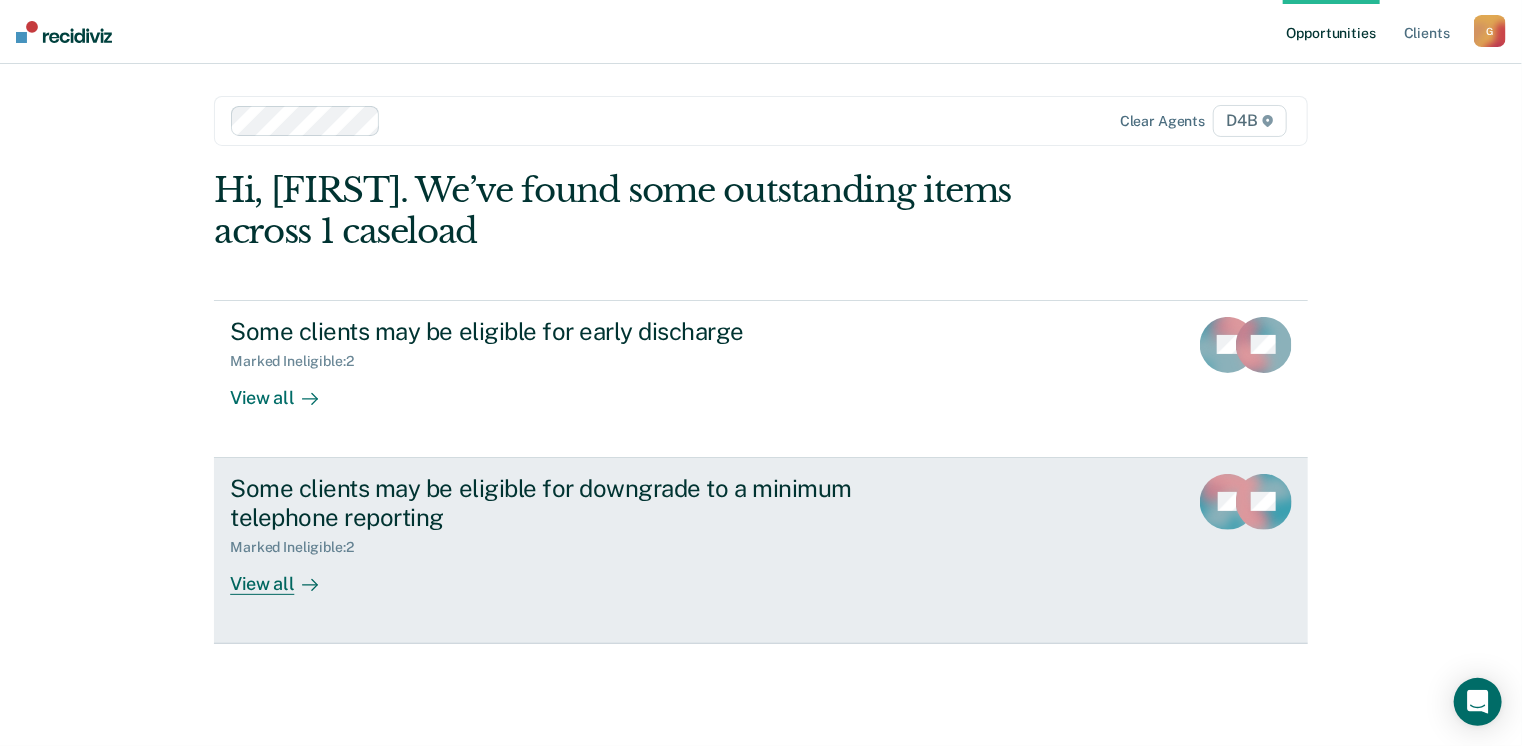 click on "View all" at bounding box center (286, 575) 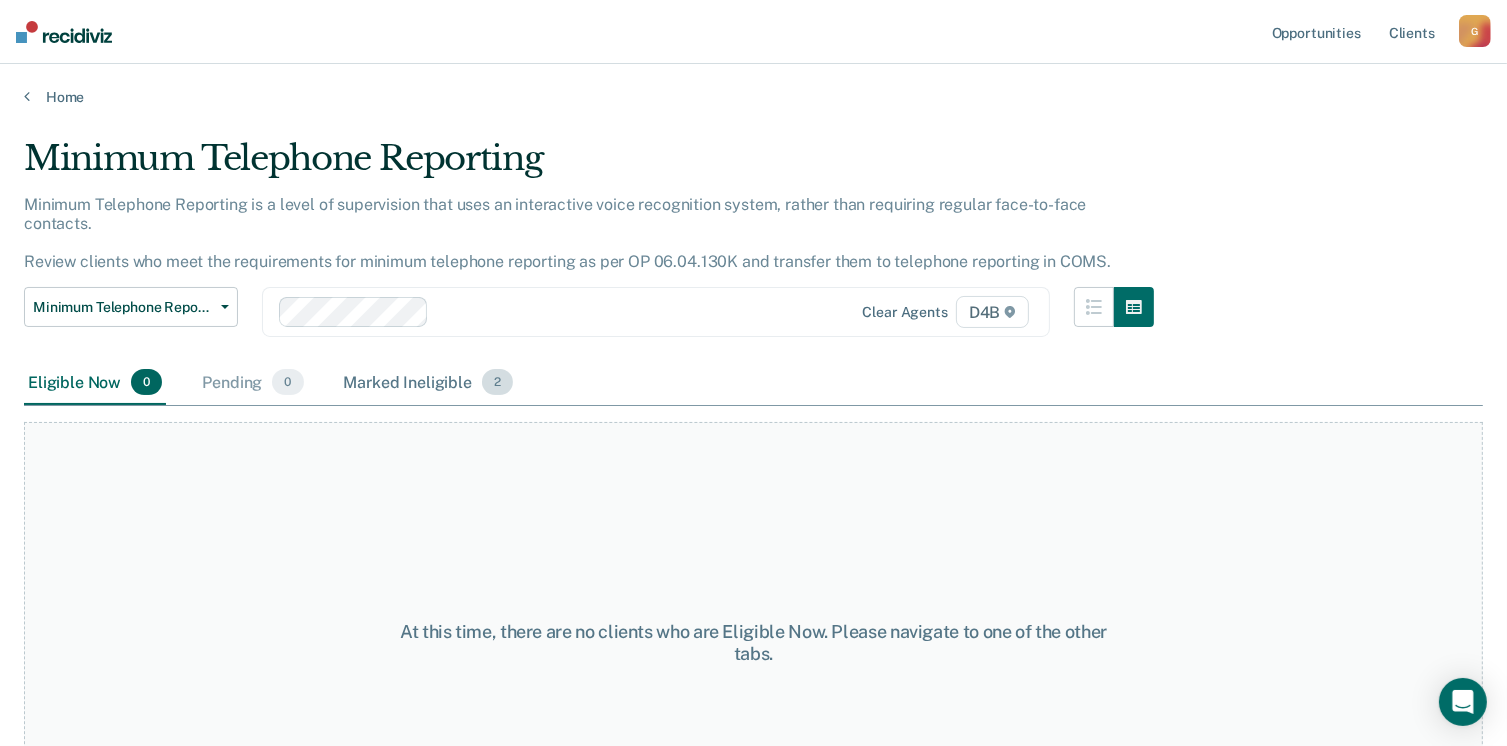 click on "Marked Ineligible 2" at bounding box center [429, 383] 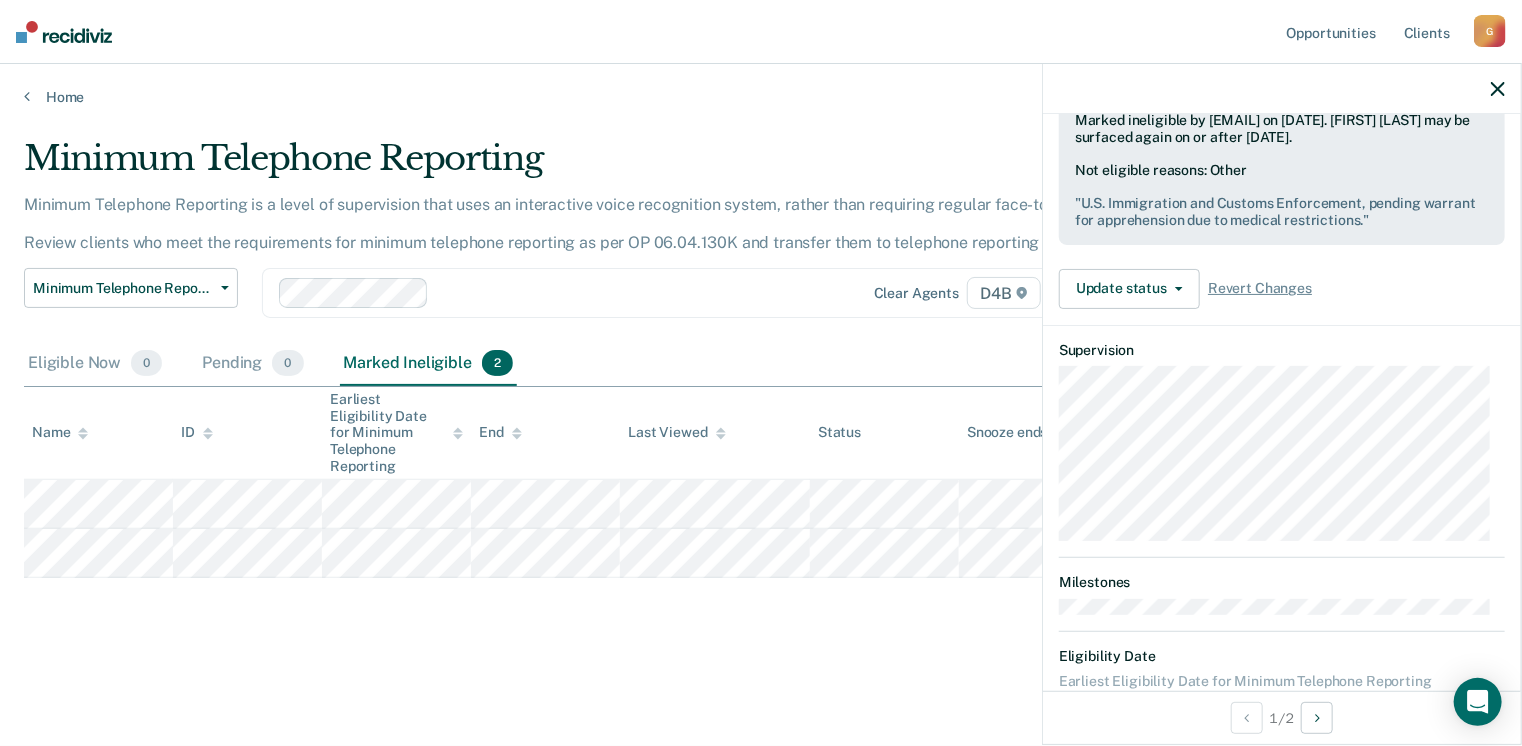 scroll, scrollTop: 344, scrollLeft: 0, axis: vertical 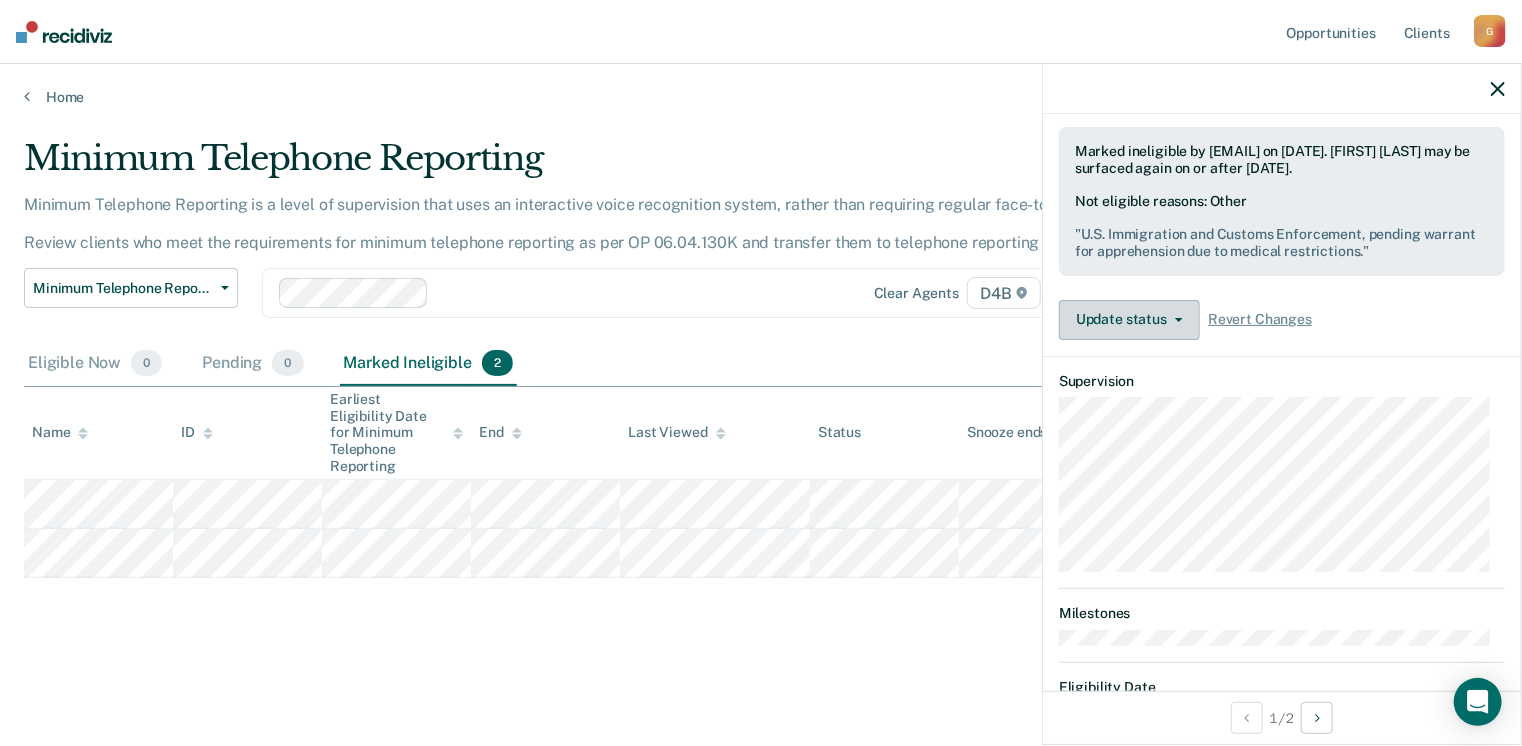 click at bounding box center (1179, 320) 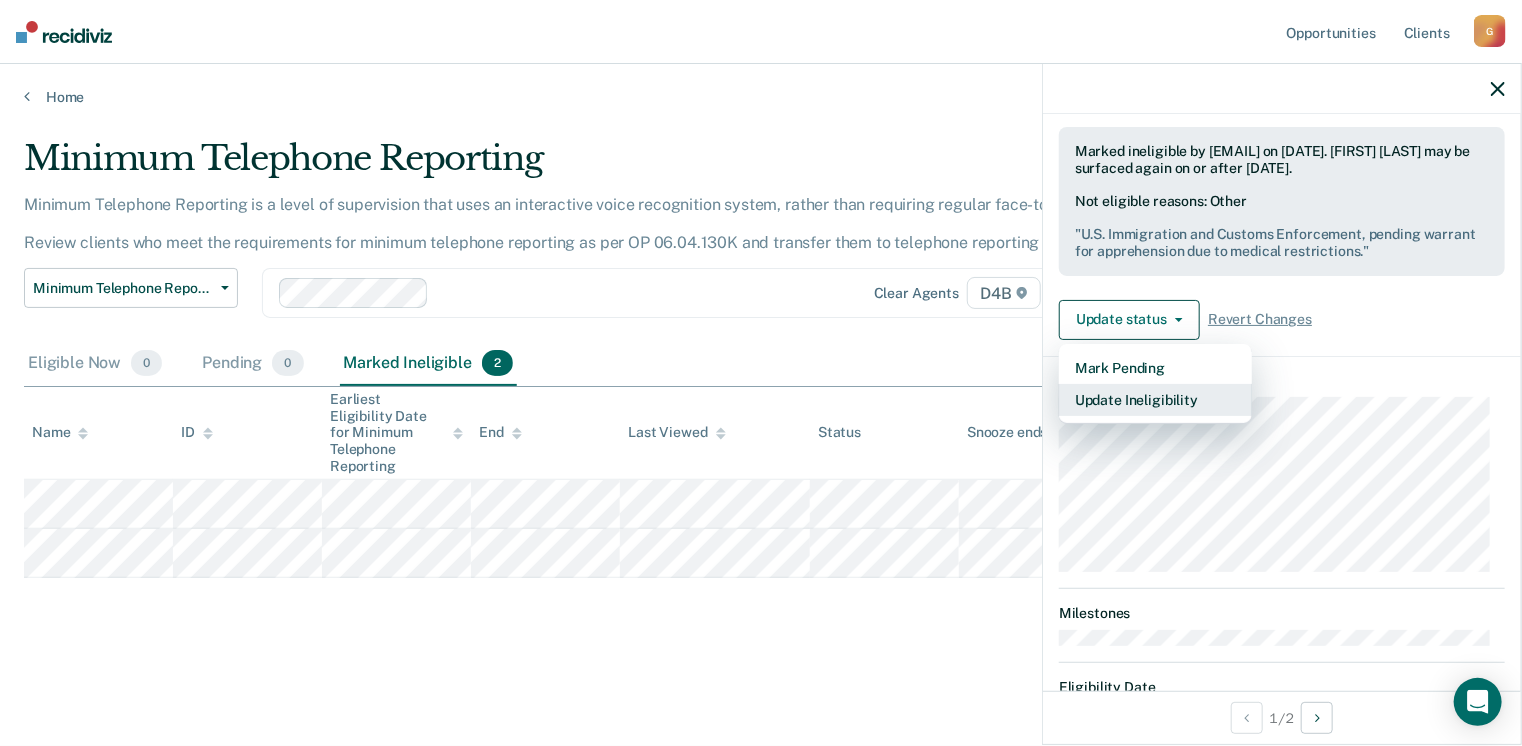 click on "Update Ineligibility" at bounding box center (1155, 400) 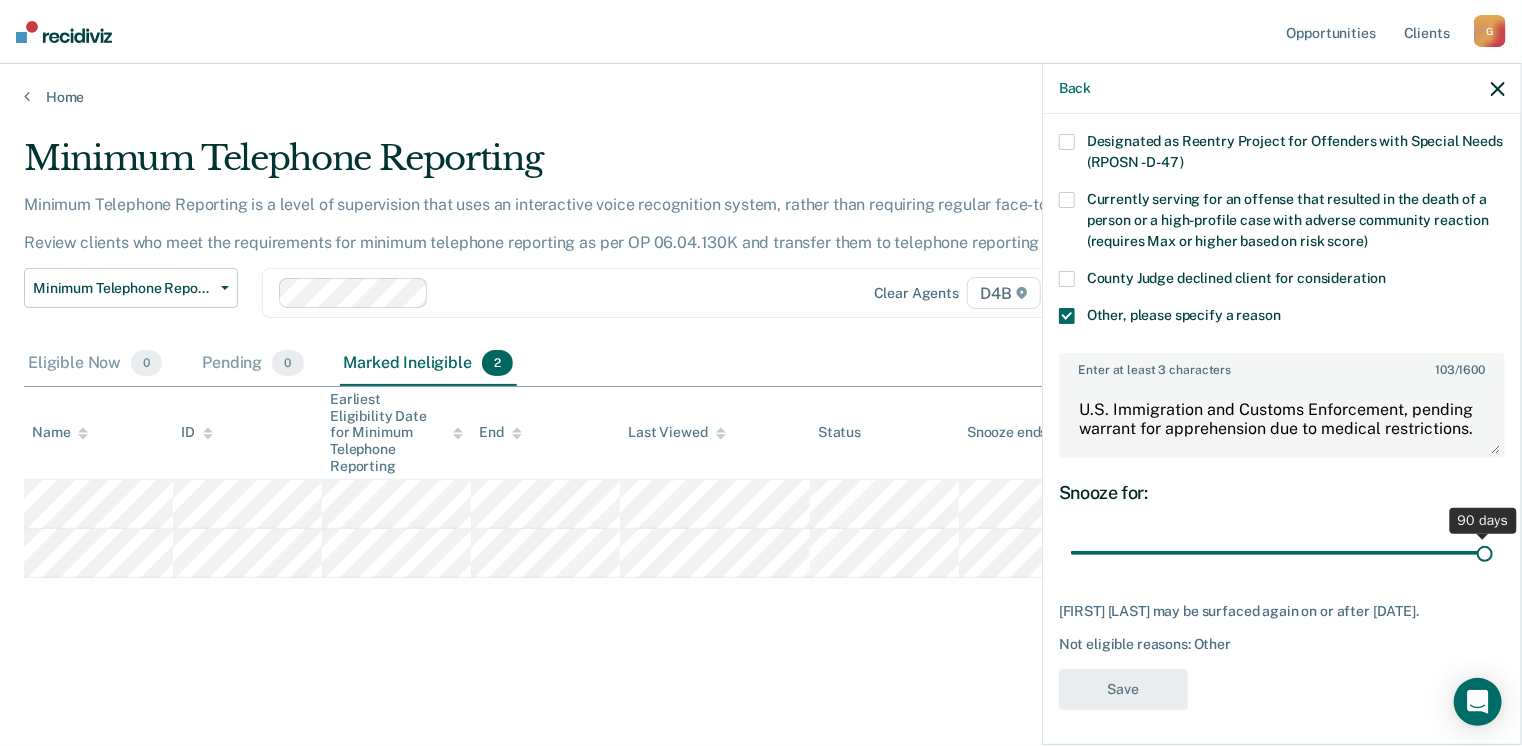 scroll, scrollTop: 265, scrollLeft: 0, axis: vertical 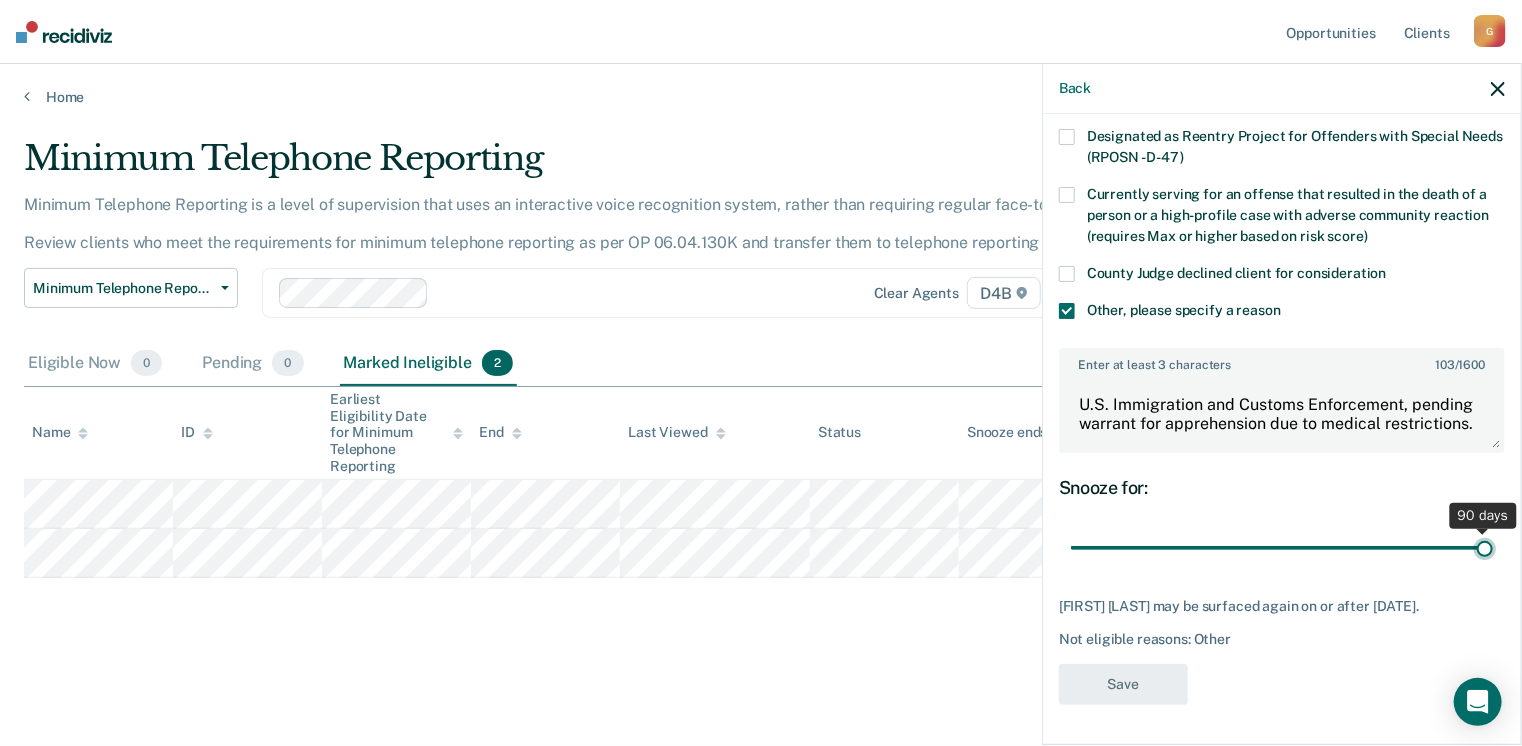 click at bounding box center [1282, 548] 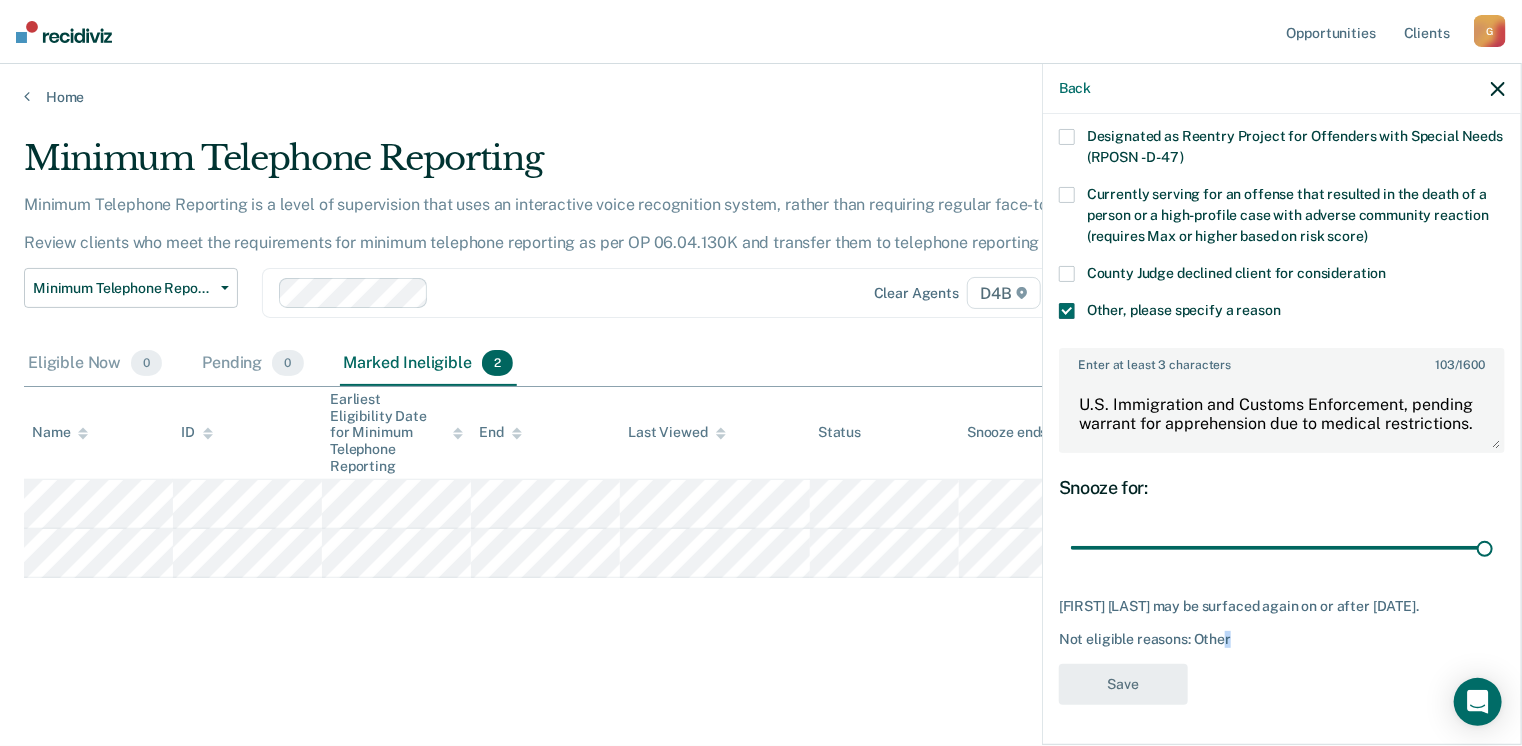 click on "Not eligible reasons: Other" at bounding box center [1282, 639] 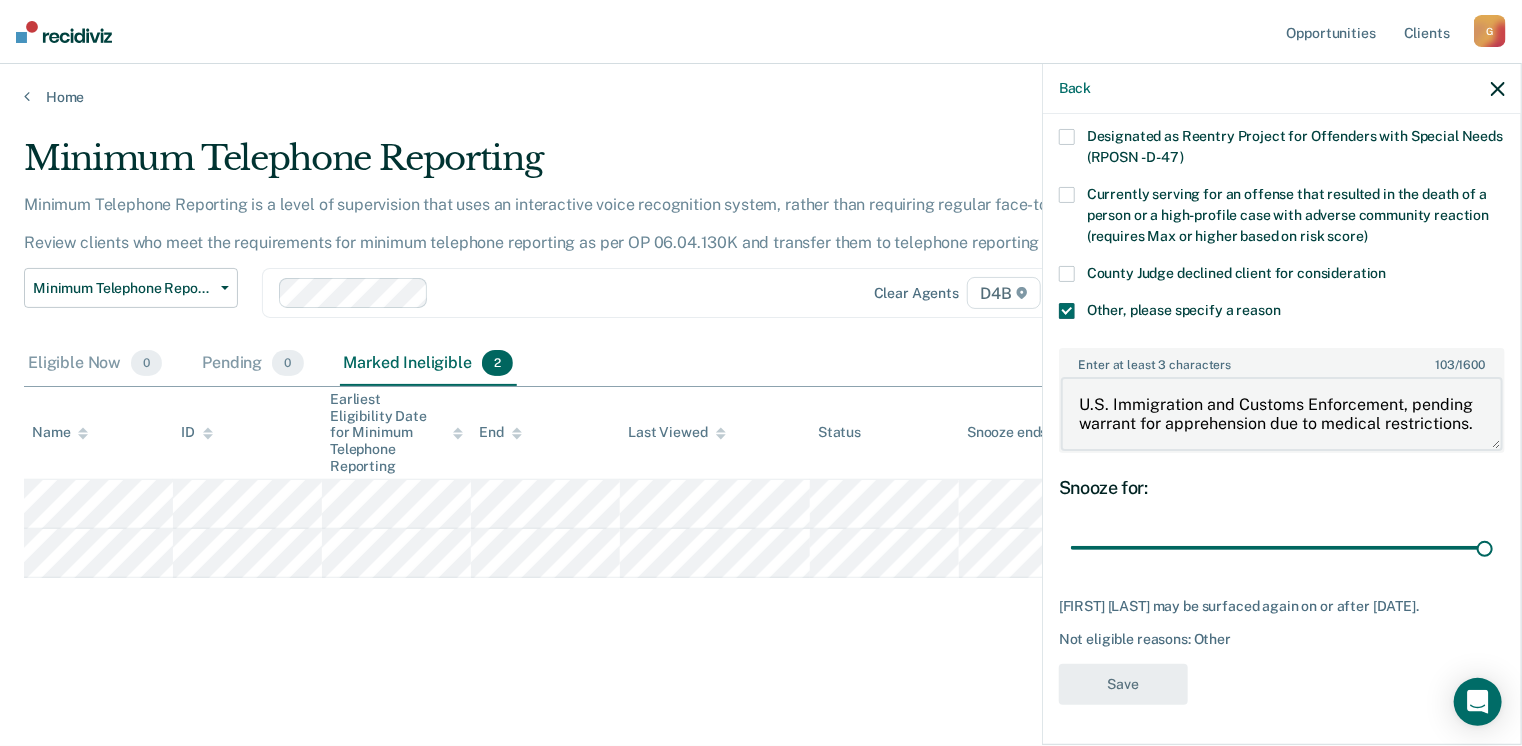 click on "U.S. Immigration and Customs Enforcement, pending warrant for apprehension due to medical restrictions." at bounding box center (1282, 414) 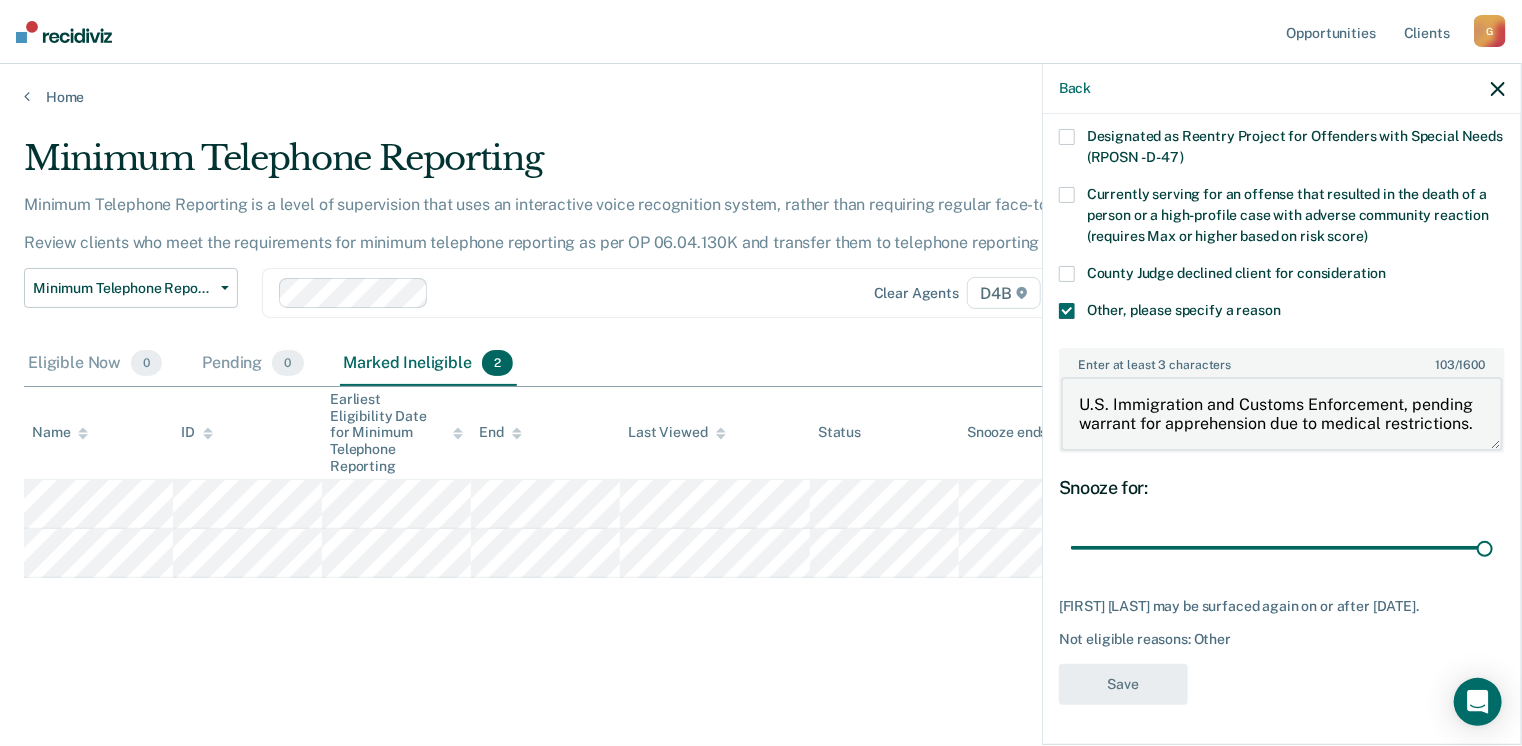 drag, startPoint x: 1076, startPoint y: 385, endPoint x: 1492, endPoint y: 438, distance: 419.3626 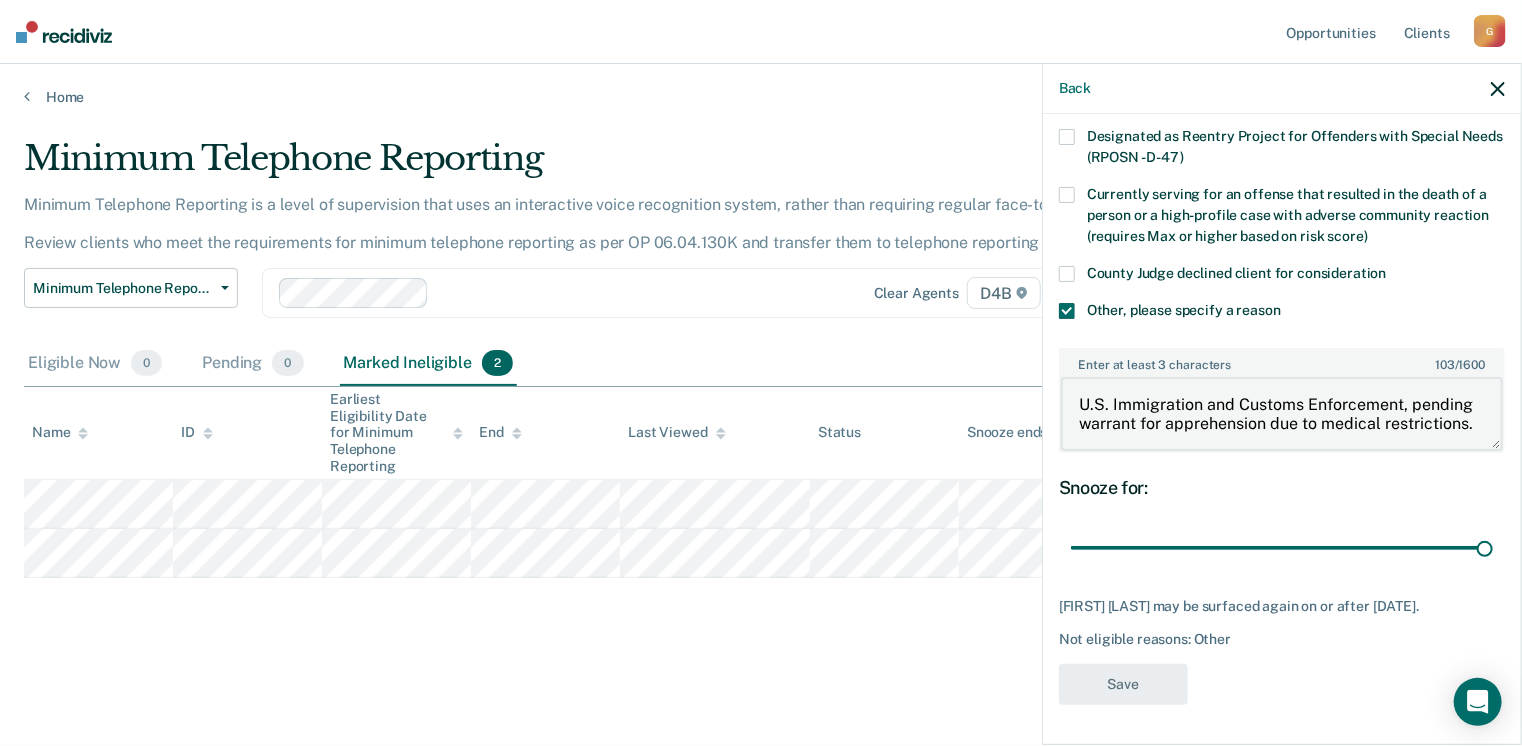 click on "[INITIALS] Which of the following requirements has [FIRST] [LAST] not met? Serving on a felony offense involving possession or use of a firearm Enrolled in a special issue court (e.g. Drug Treatment Court, Recovery Court, MH Court, Veterans Court) Designated as Reentry Project for Offenders with Special Needs (RPOSN - D-47) Currently serving for an offense that resulted in the death of a person or a high-profile case with adverse community reaction (requires Max or higher based on risk score) County Judge declined client for consideration Other, please specify a reason Enter at least 3 characters 103 / 1600 U.S. Immigration and Customs Enforcement, pending warrant for apprehension due to medical restrictions. Snooze for: 90 days [FIRST] [LAST] may be surfaced again on or after [DATE]. Not eligible reasons: Other Save" at bounding box center [1282, 427] 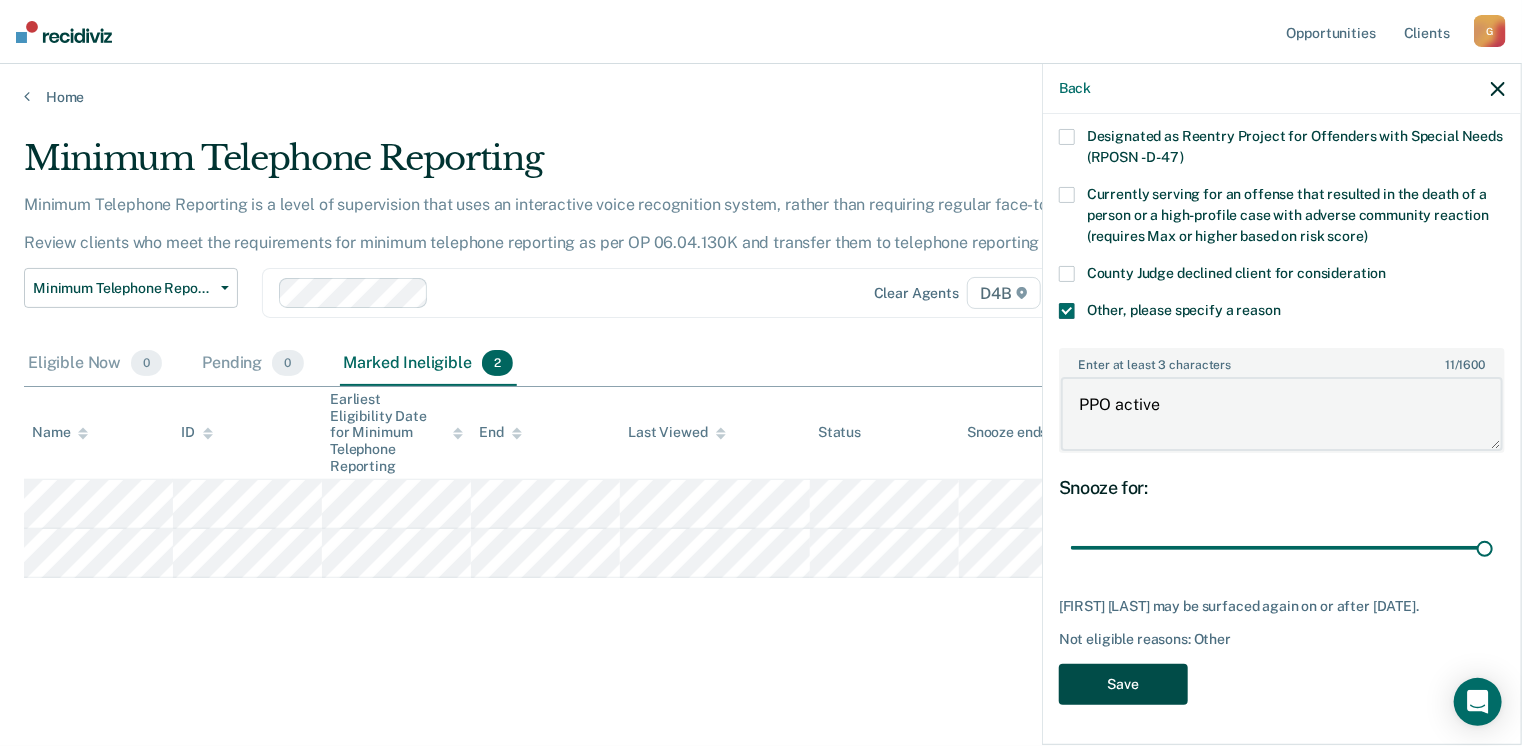 type on "PPO active" 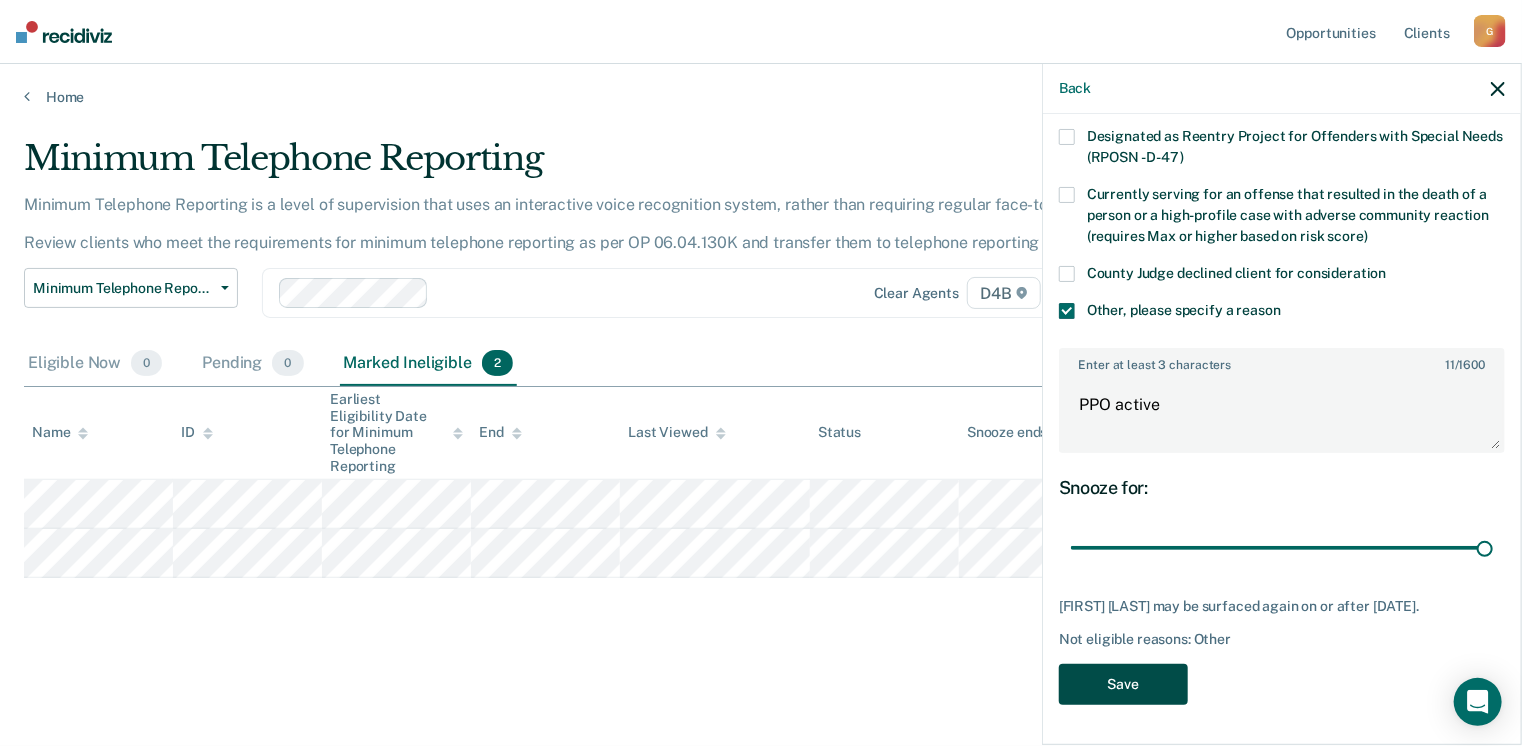 drag, startPoint x: 1150, startPoint y: 693, endPoint x: 1144, endPoint y: 681, distance: 13.416408 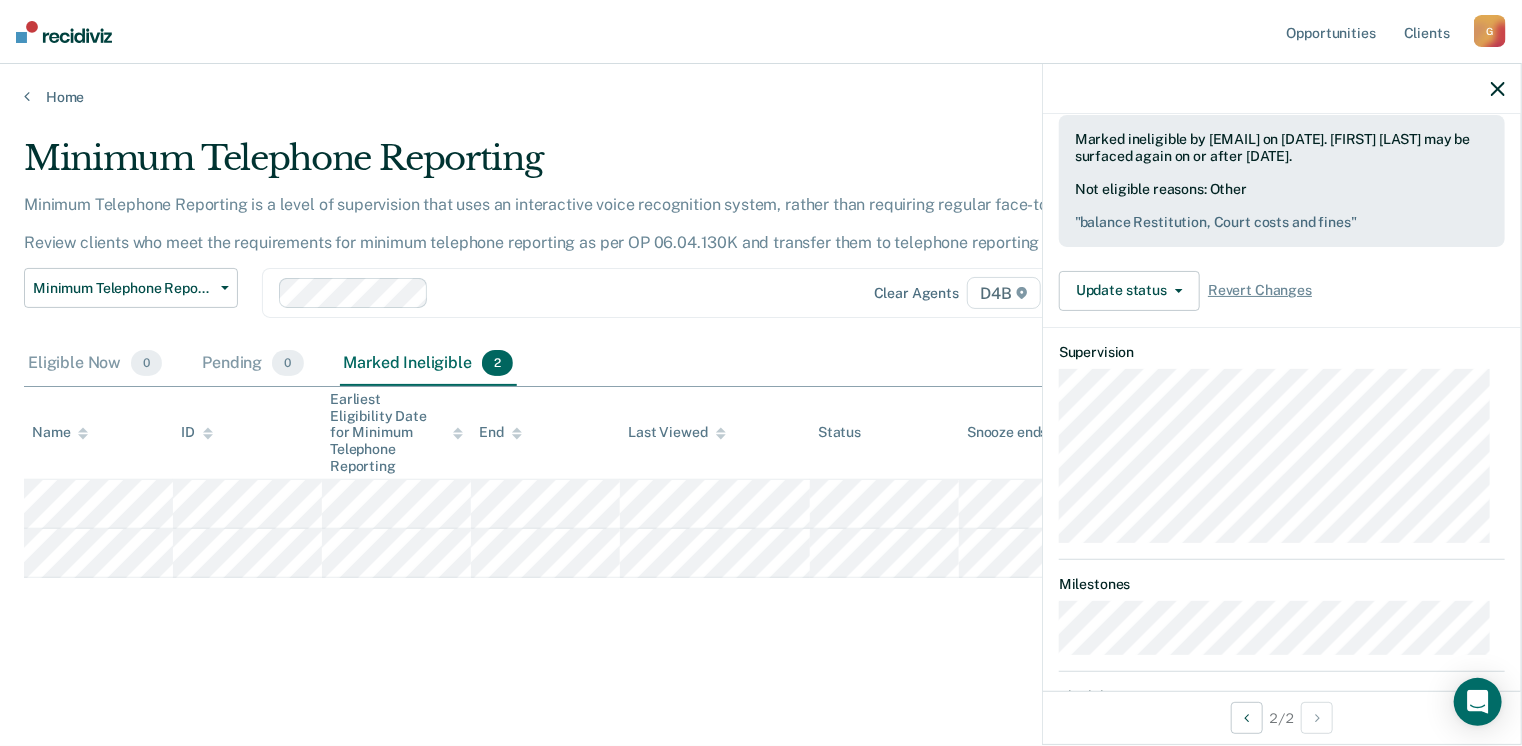 scroll, scrollTop: 165, scrollLeft: 0, axis: vertical 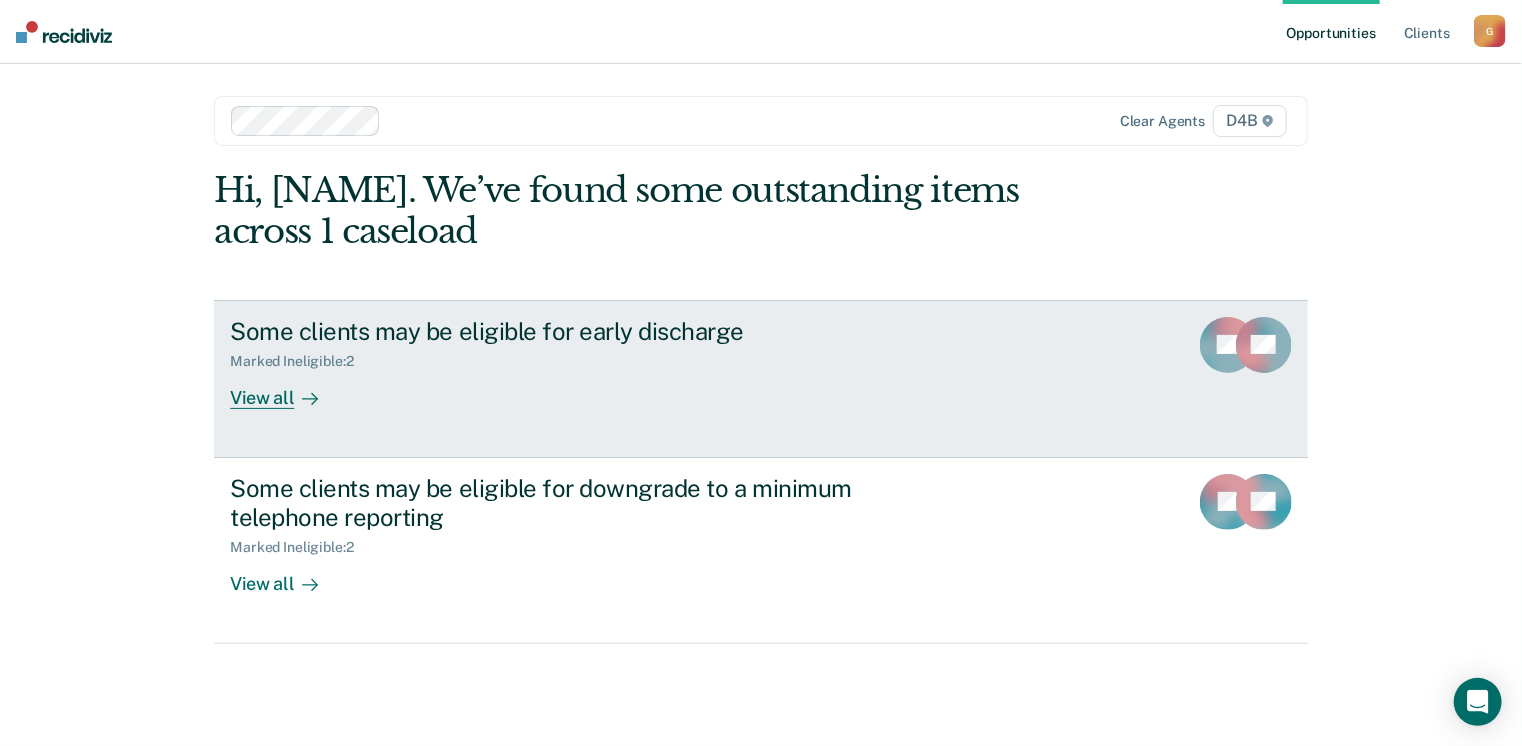 click on "View all" at bounding box center [286, 389] 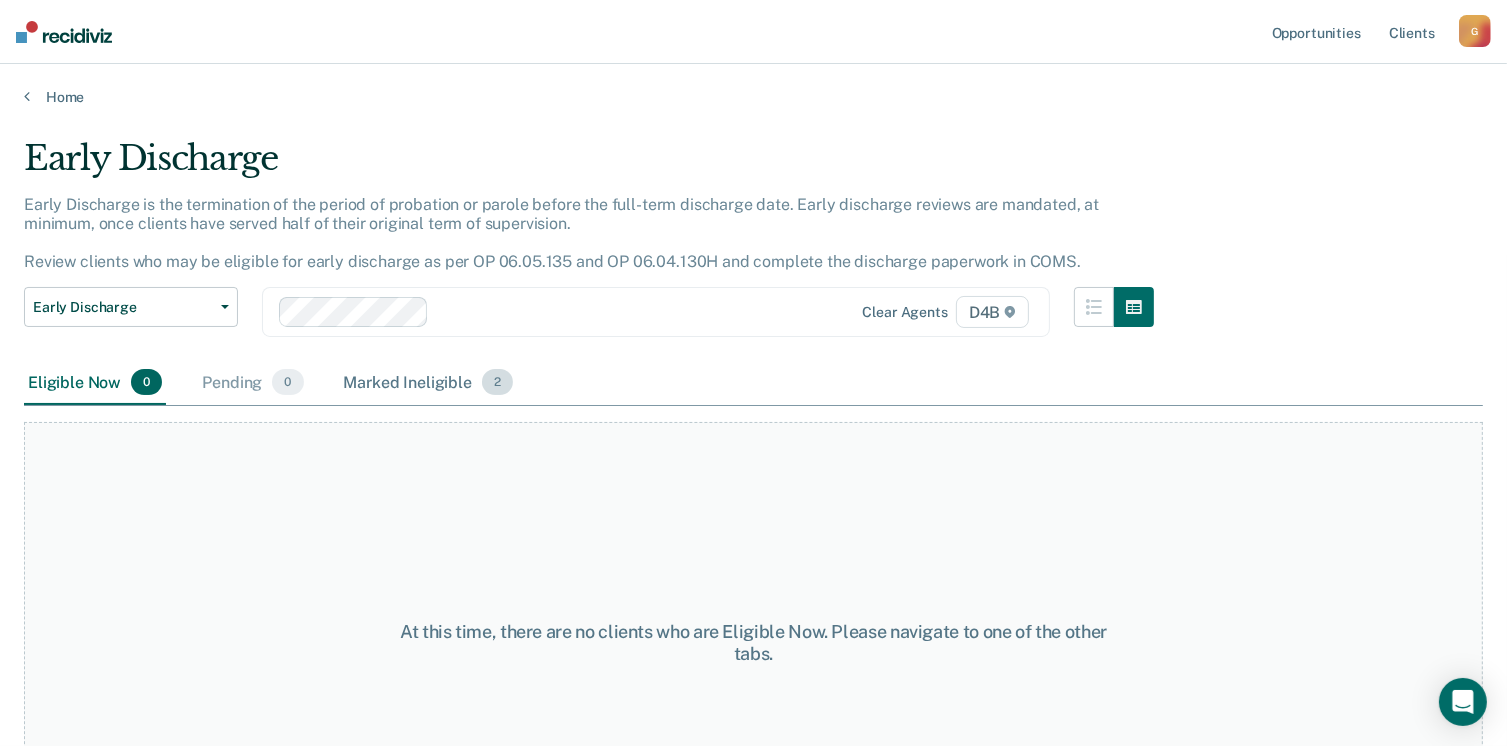 click on "2" at bounding box center (287, 382) 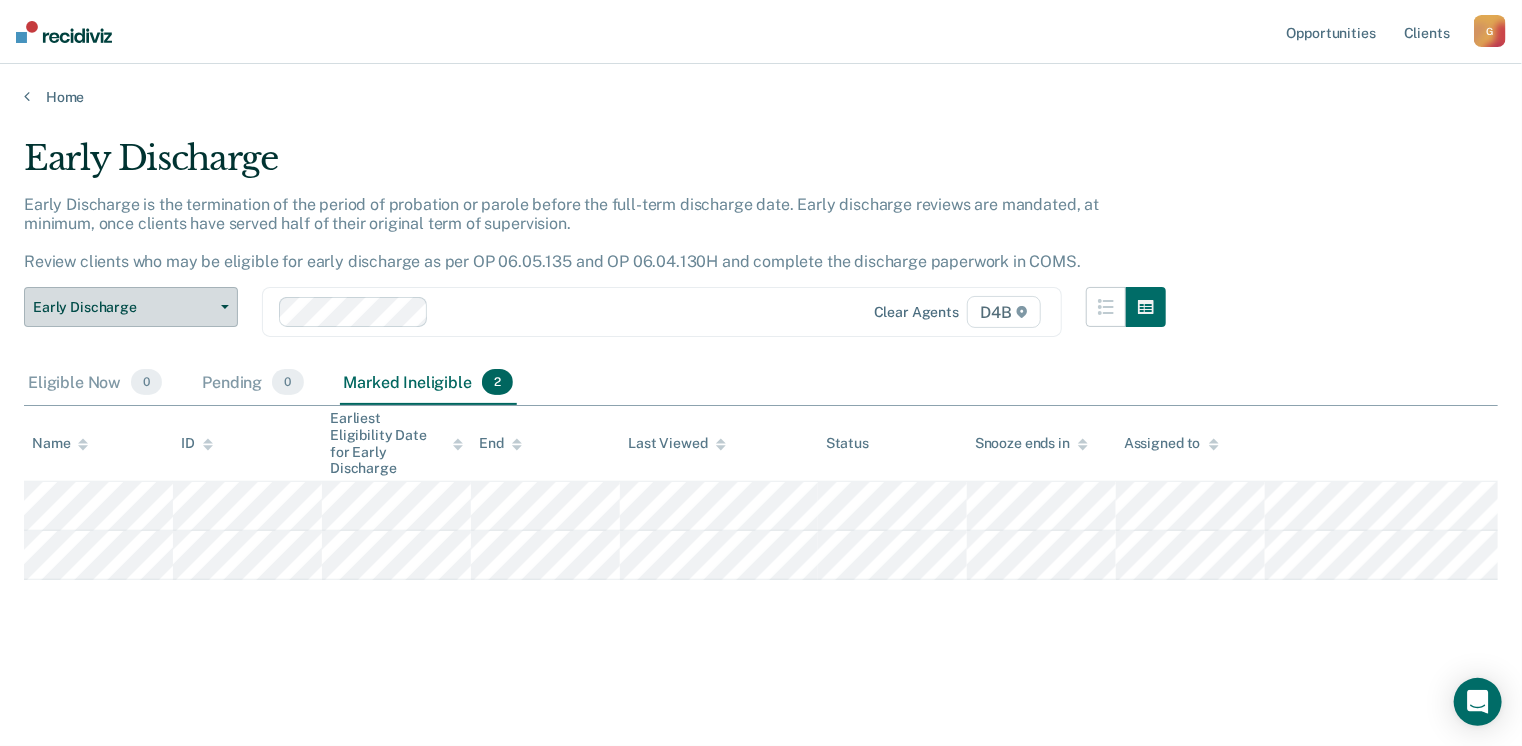 click on "Early Discharge" at bounding box center (131, 307) 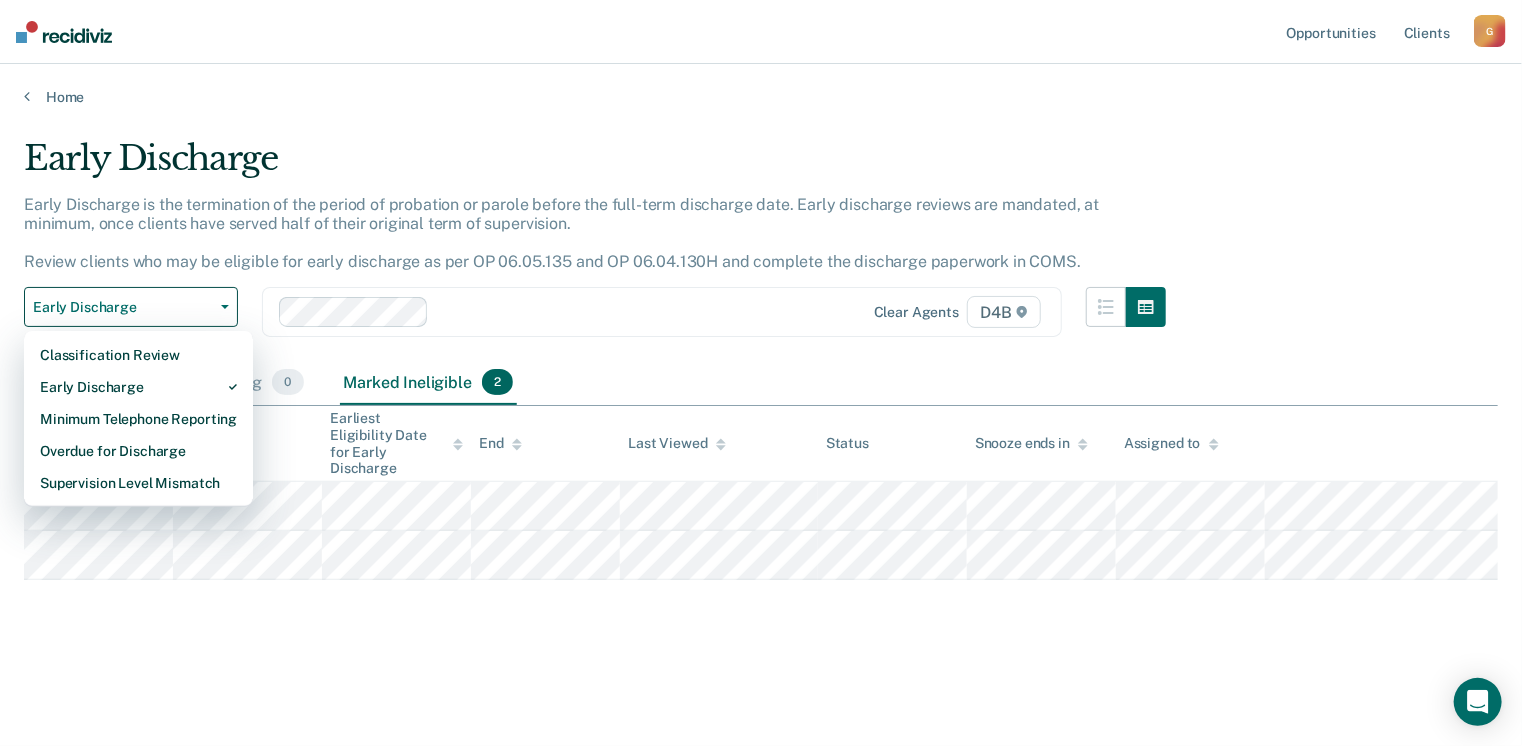 click on "Home" at bounding box center [761, 85] 